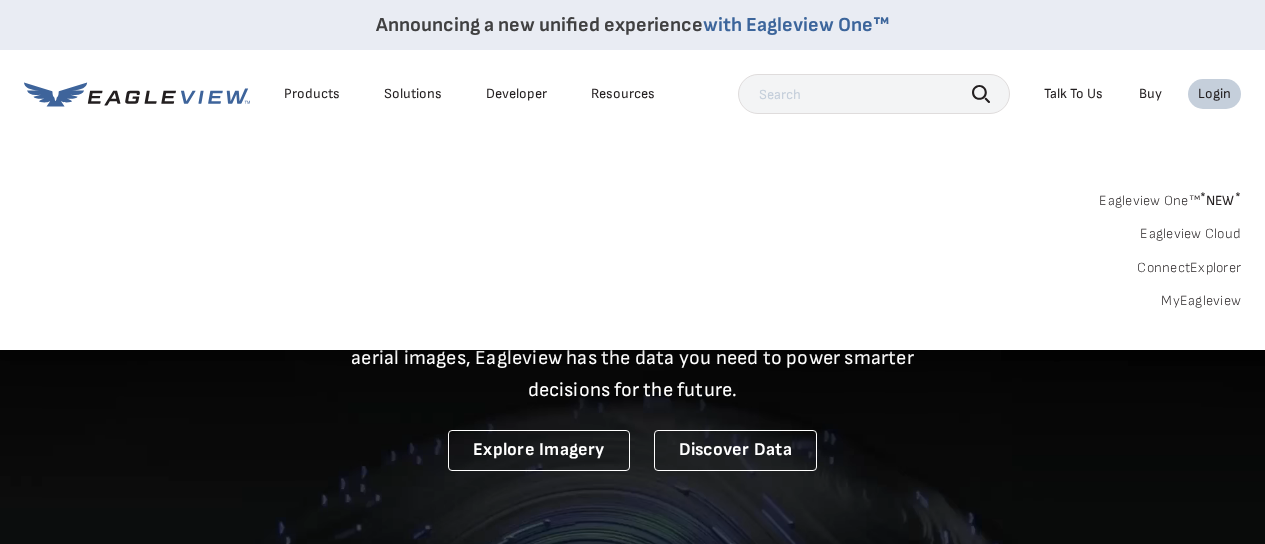 scroll, scrollTop: 0, scrollLeft: 0, axis: both 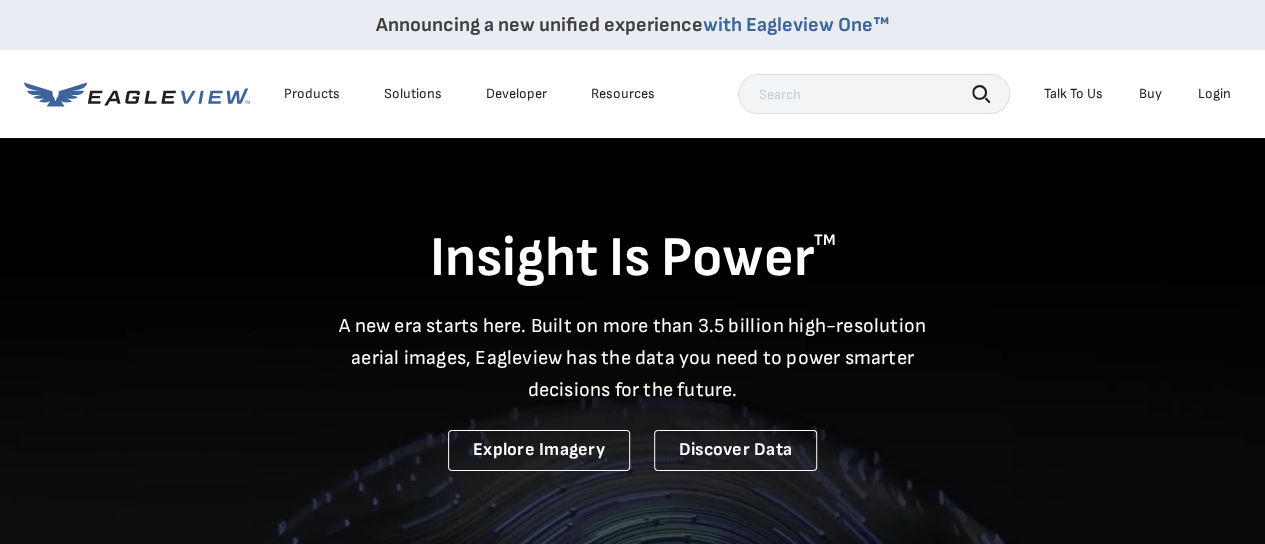 click on "Login" at bounding box center [1214, 94] 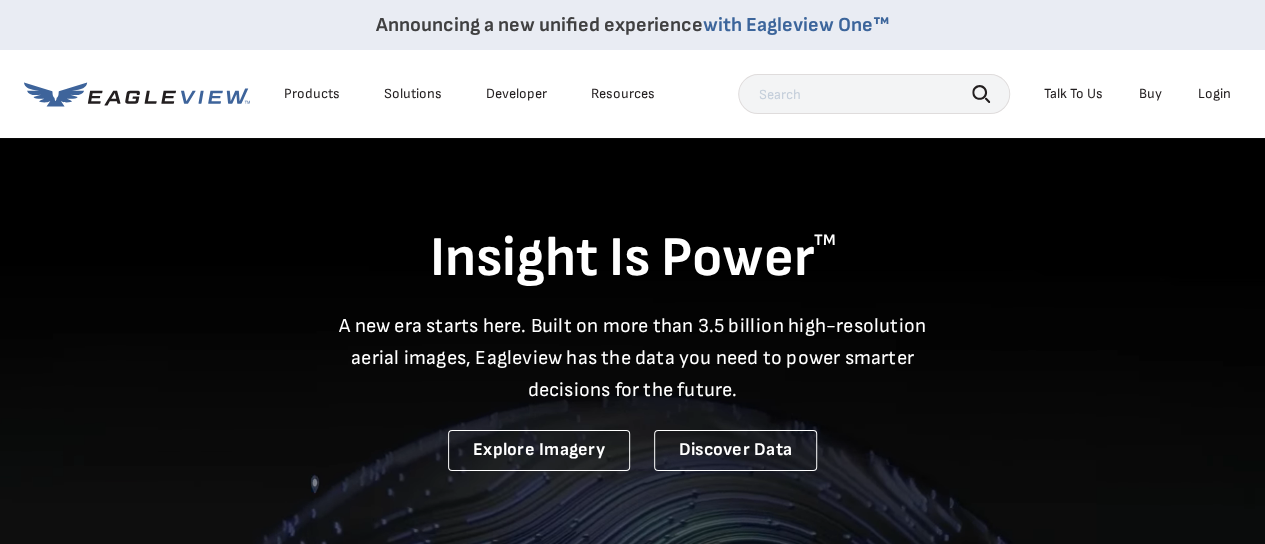 click on "Login" at bounding box center (1214, 94) 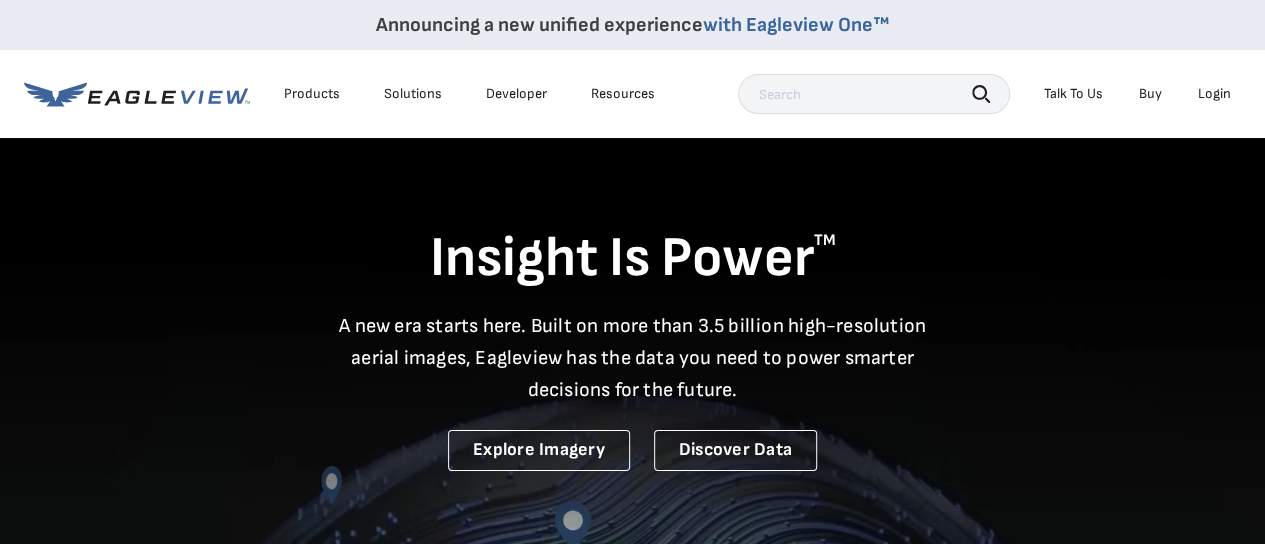 click on "Login" at bounding box center (1214, 94) 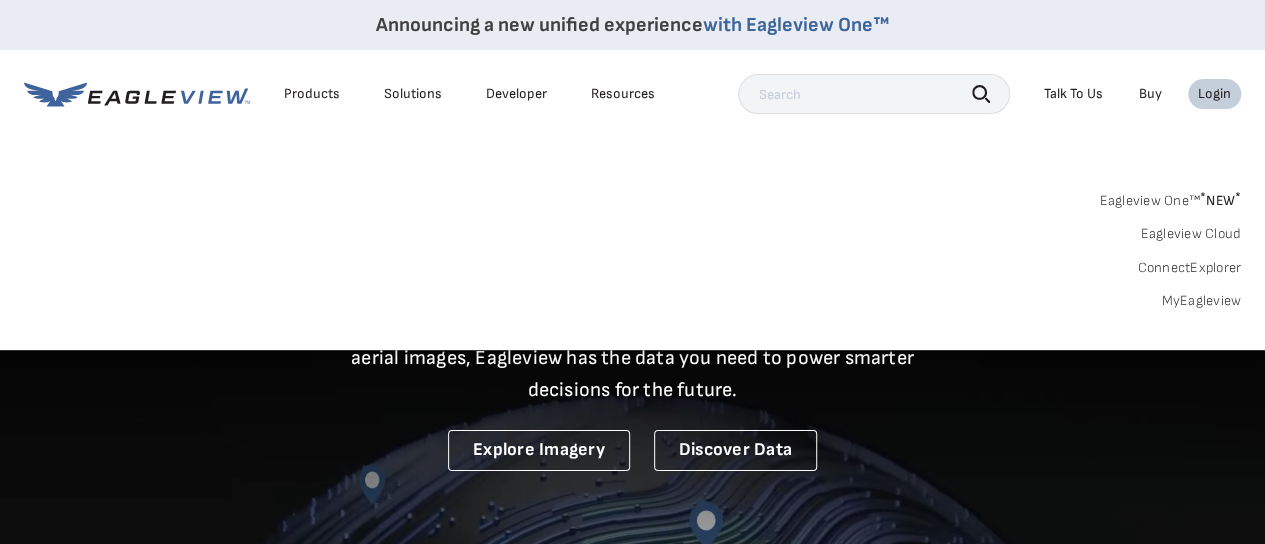 click on "MyEagleview" at bounding box center (1201, 301) 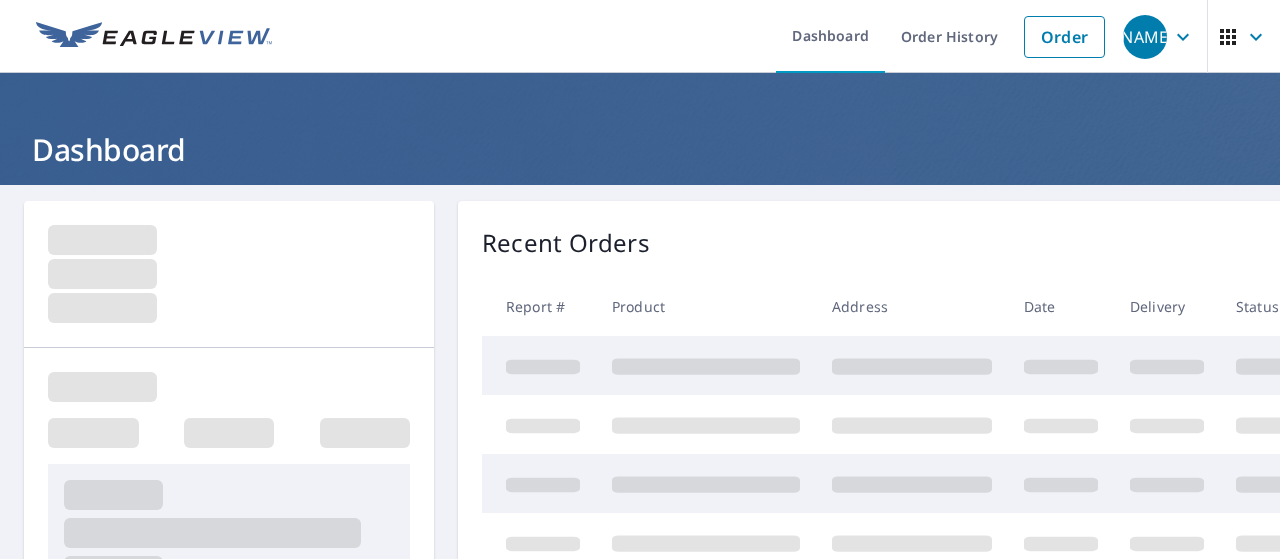 scroll, scrollTop: 0, scrollLeft: 0, axis: both 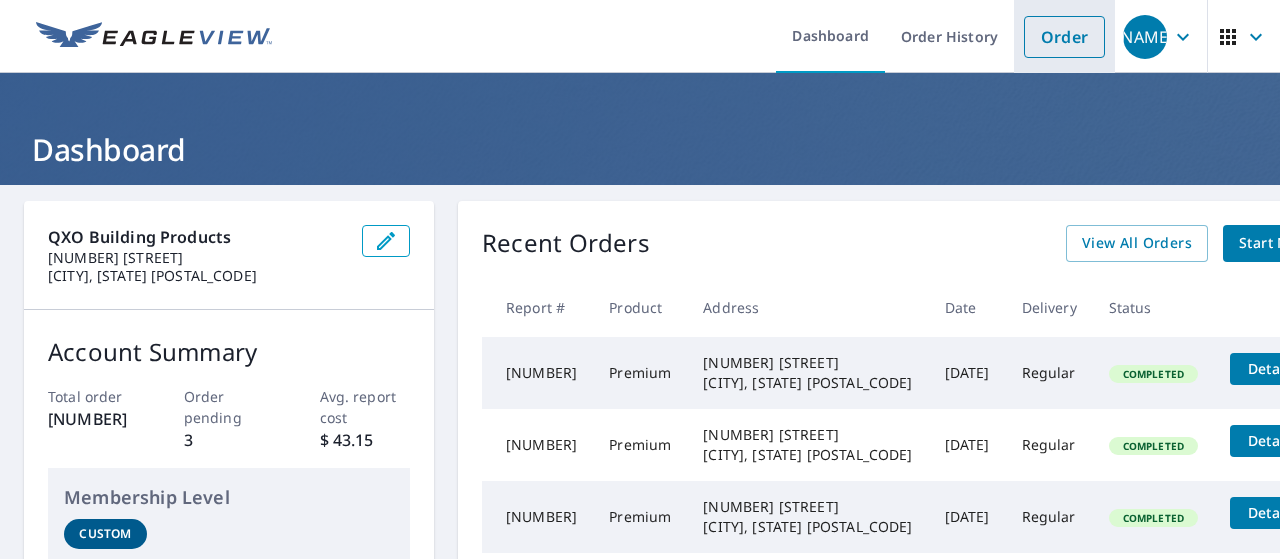 click on "Order" at bounding box center (1064, 37) 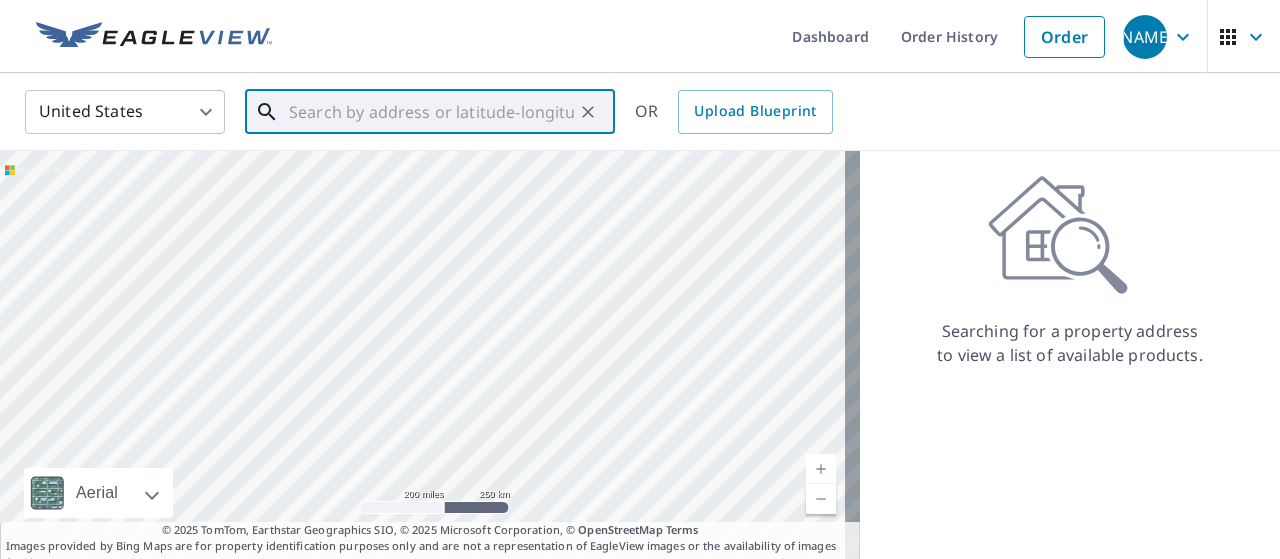 click at bounding box center [431, 112] 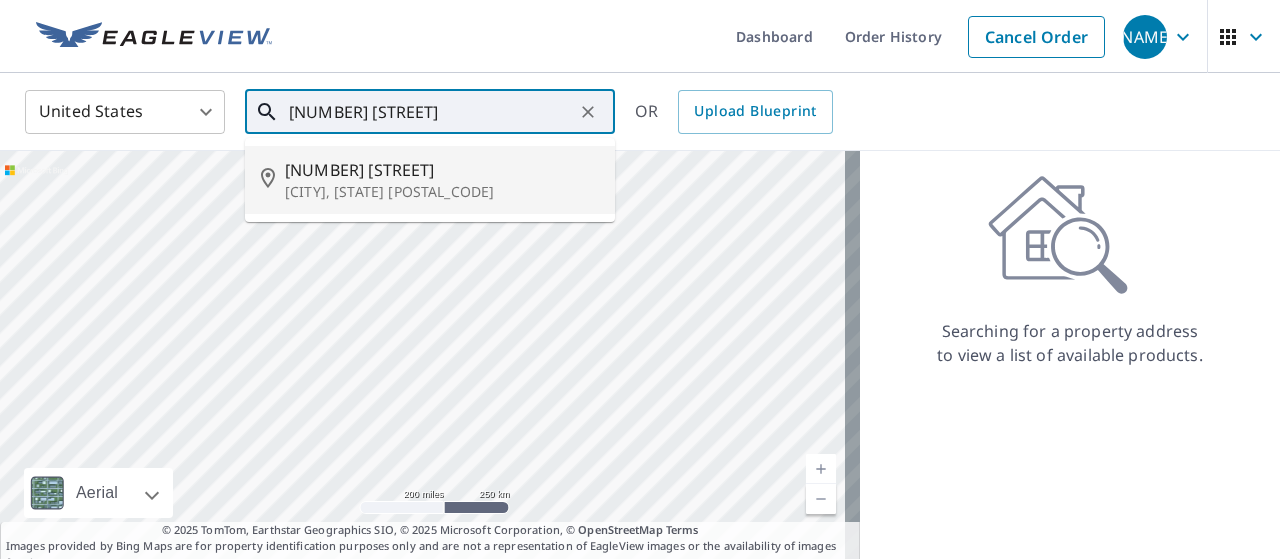 click on "[NUMBER] [STREET]" at bounding box center [442, 170] 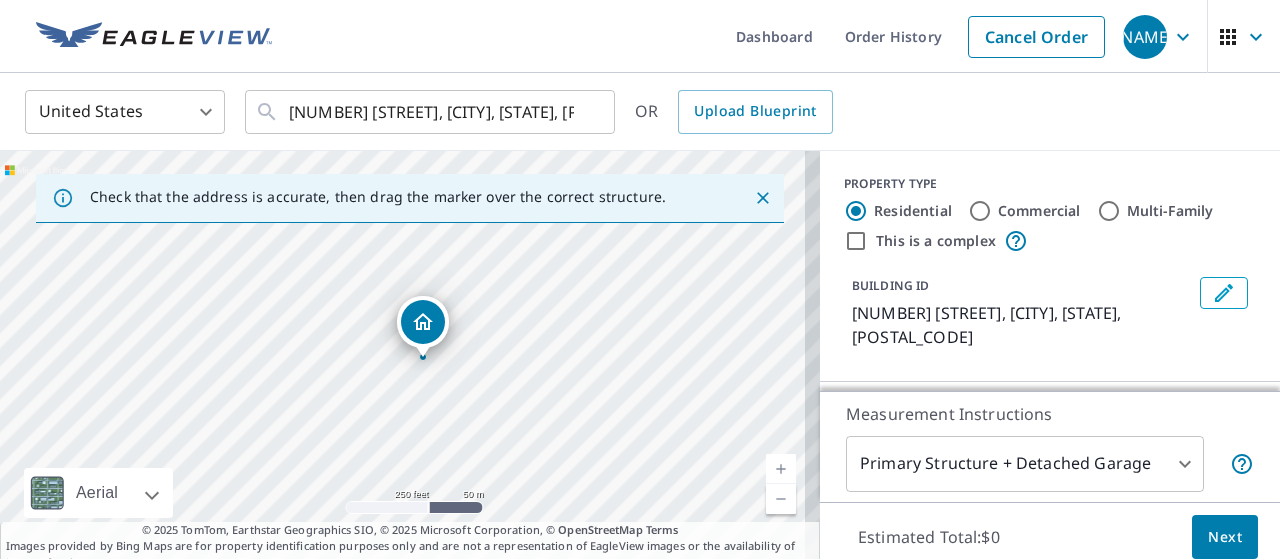 click at bounding box center (781, 469) 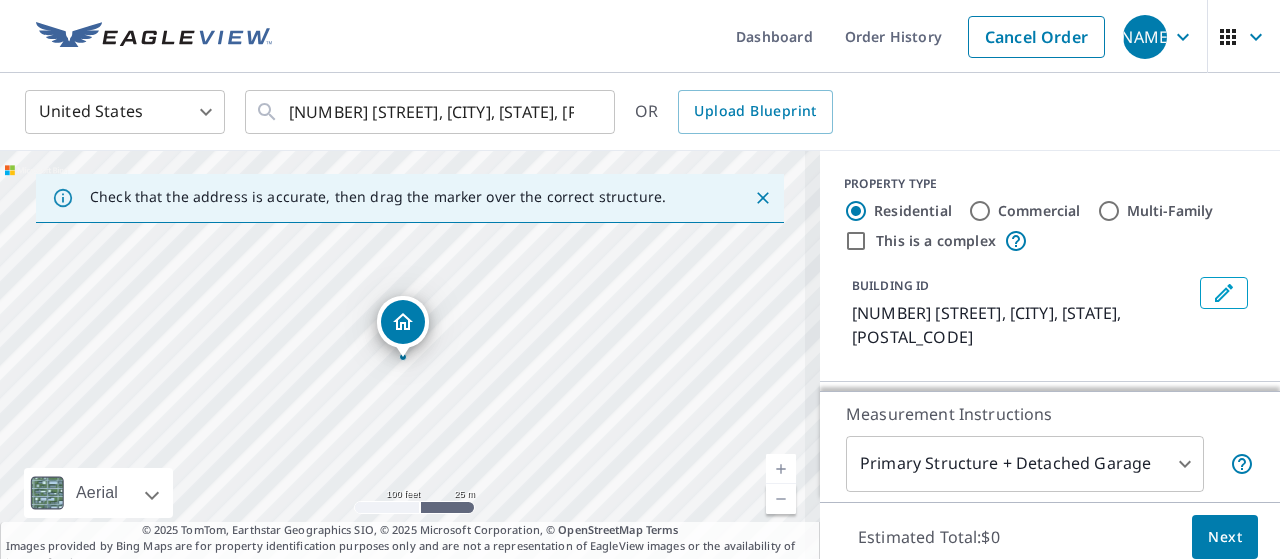 click at bounding box center [781, 469] 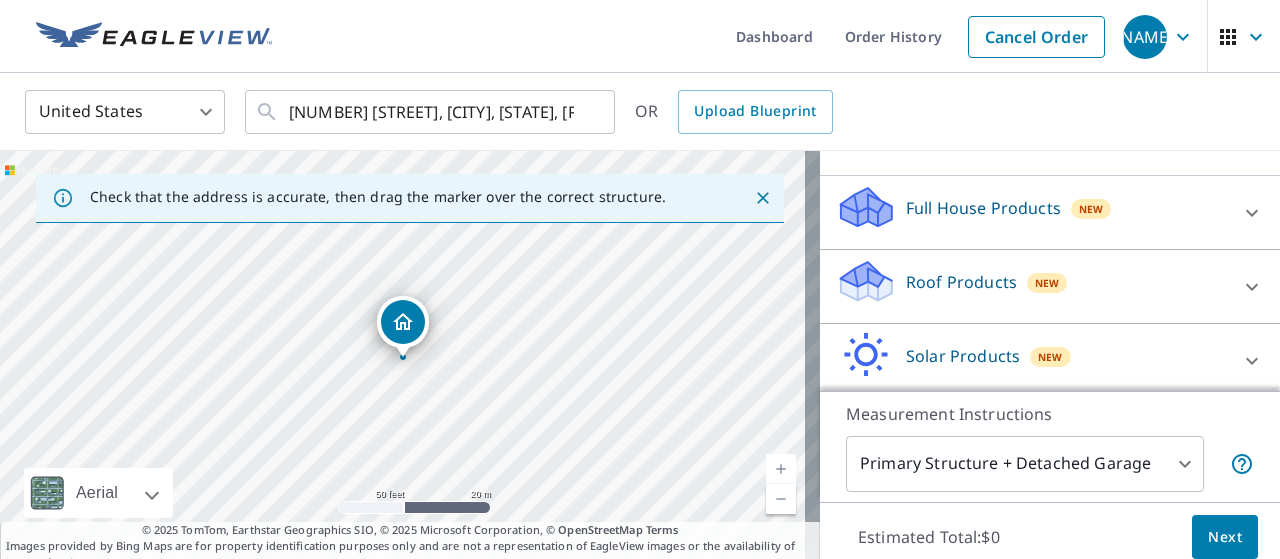 scroll, scrollTop: 204, scrollLeft: 0, axis: vertical 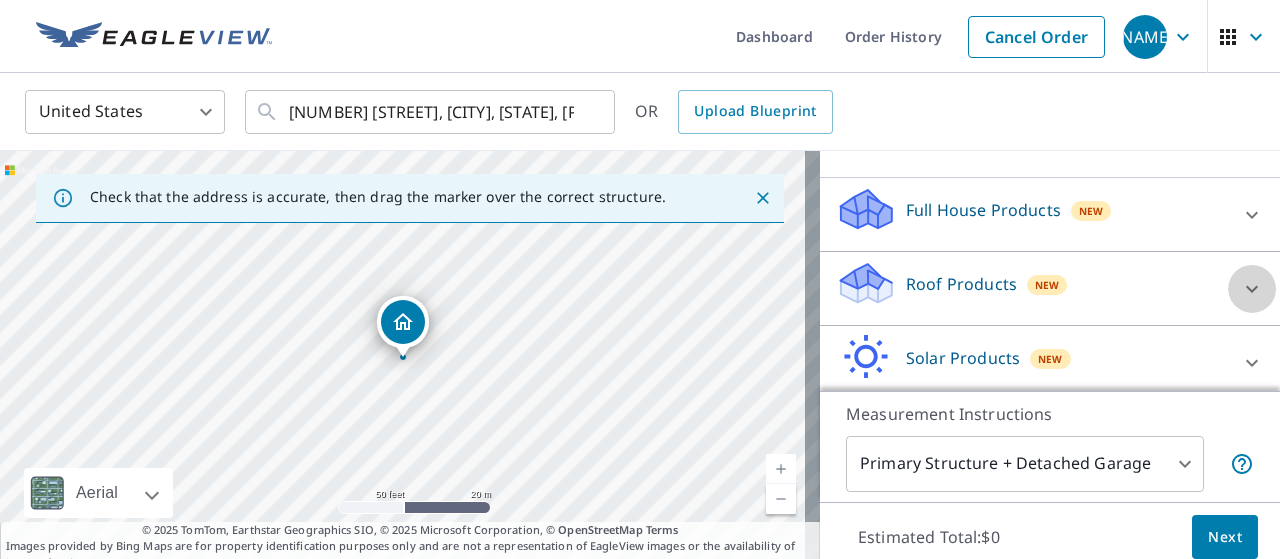 click at bounding box center (1252, 215) 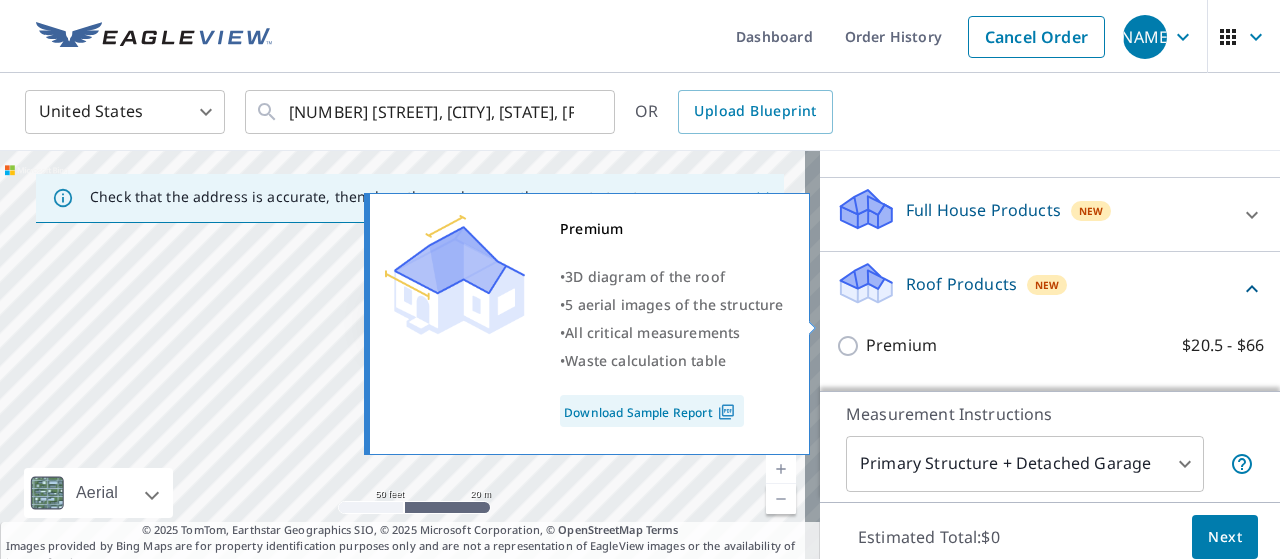 click on "Premium $20.5 - $66" at bounding box center [851, 346] 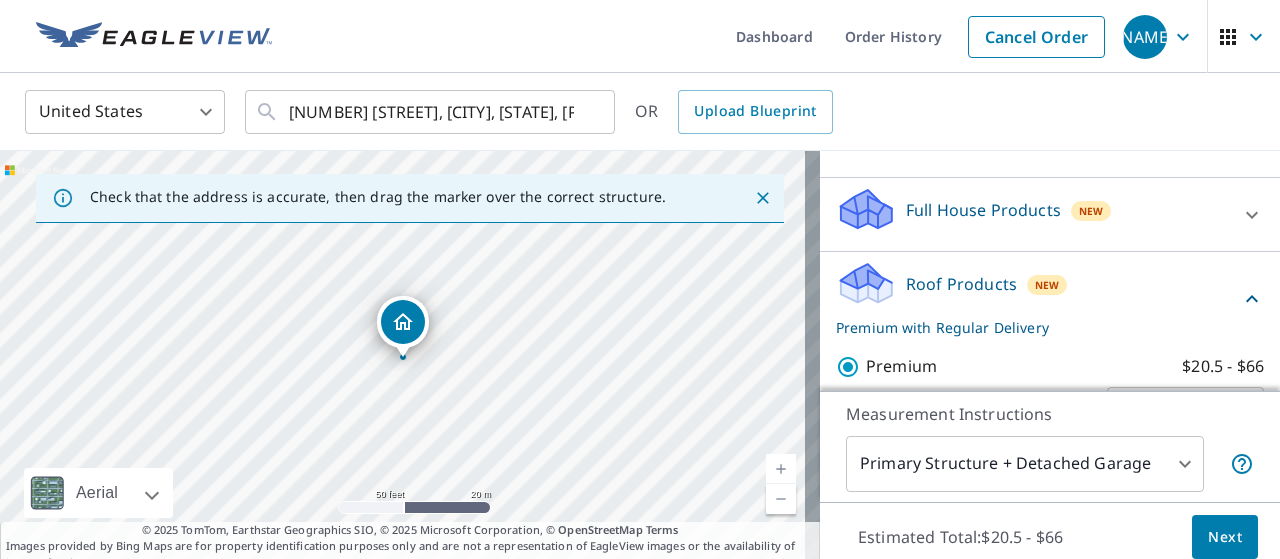 click on "Next" at bounding box center (1225, 537) 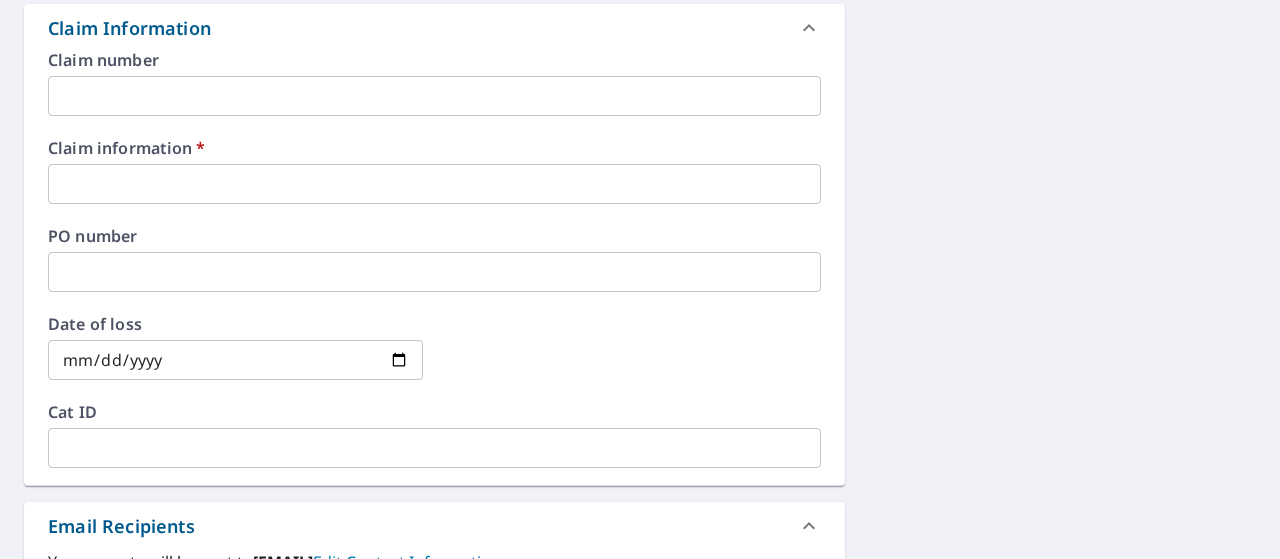 scroll, scrollTop: 720, scrollLeft: 0, axis: vertical 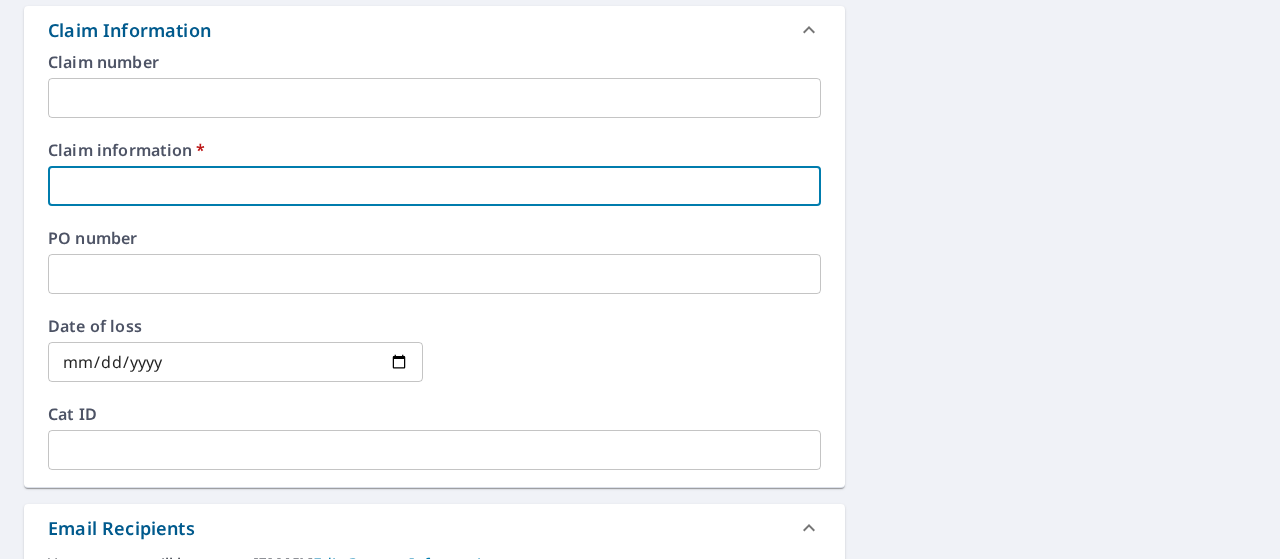 click at bounding box center (434, 186) 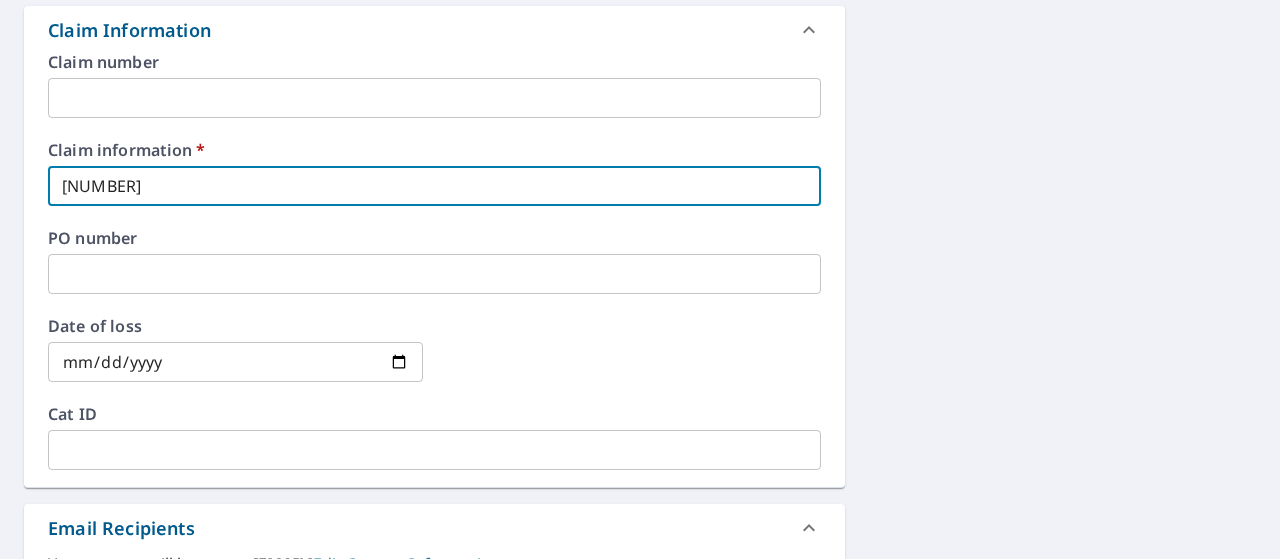click on "[NUMBER] [STREET], [CITY], [STATE], [POSTAL_CODE] ... [CLAIM_NUMBER] ... [EMAIL_ADDRESS]" at bounding box center [640, 198] 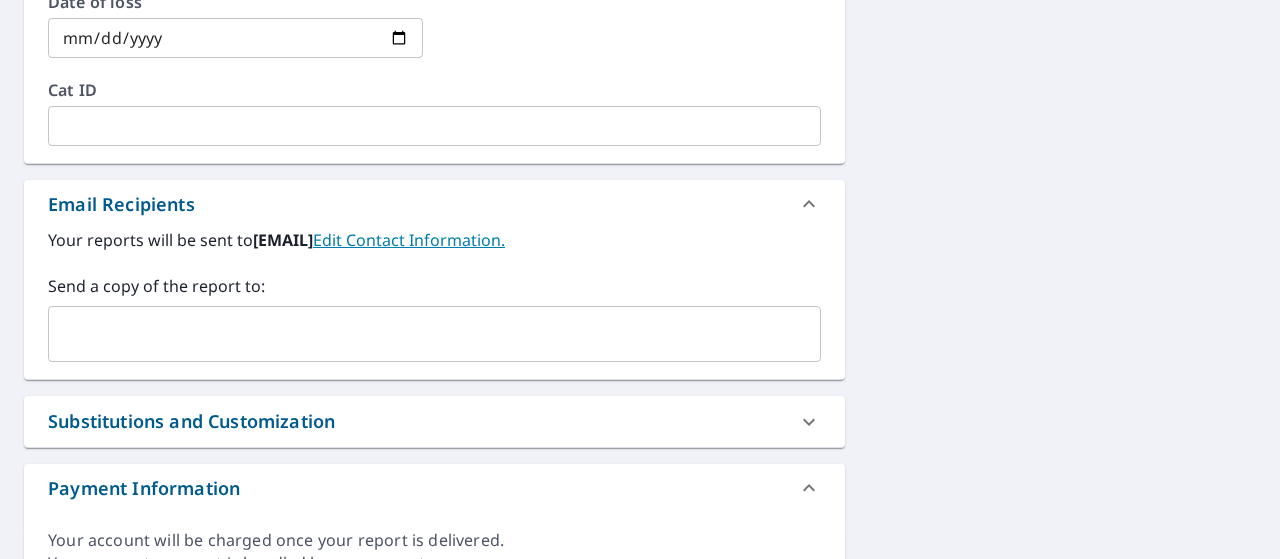 scroll, scrollTop: 1141, scrollLeft: 0, axis: vertical 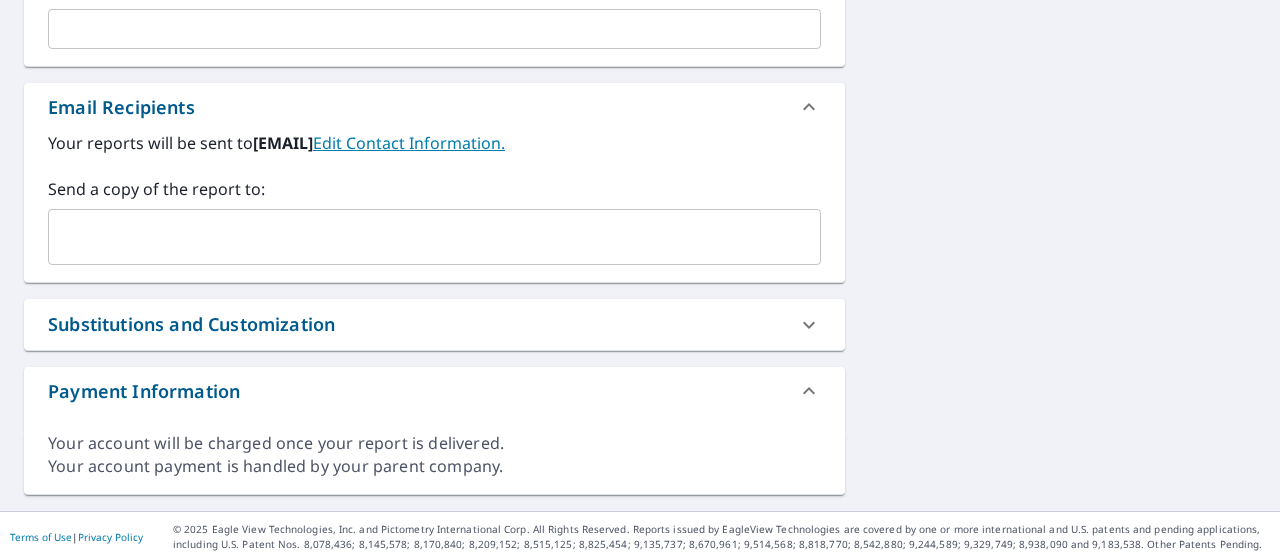 click at bounding box center [419, 237] 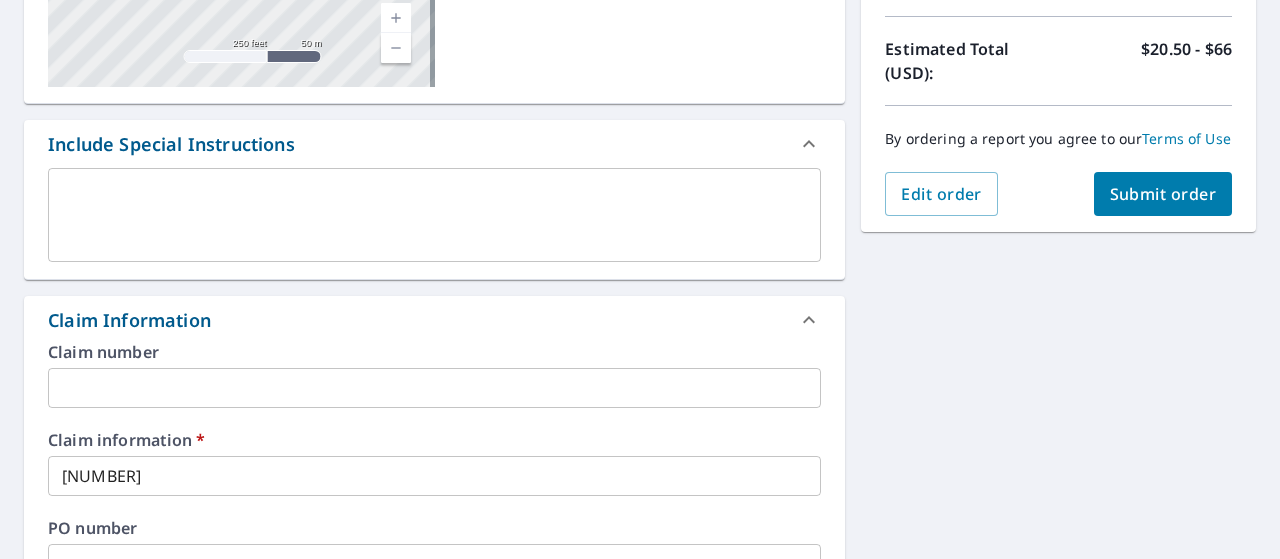 scroll, scrollTop: 412, scrollLeft: 0, axis: vertical 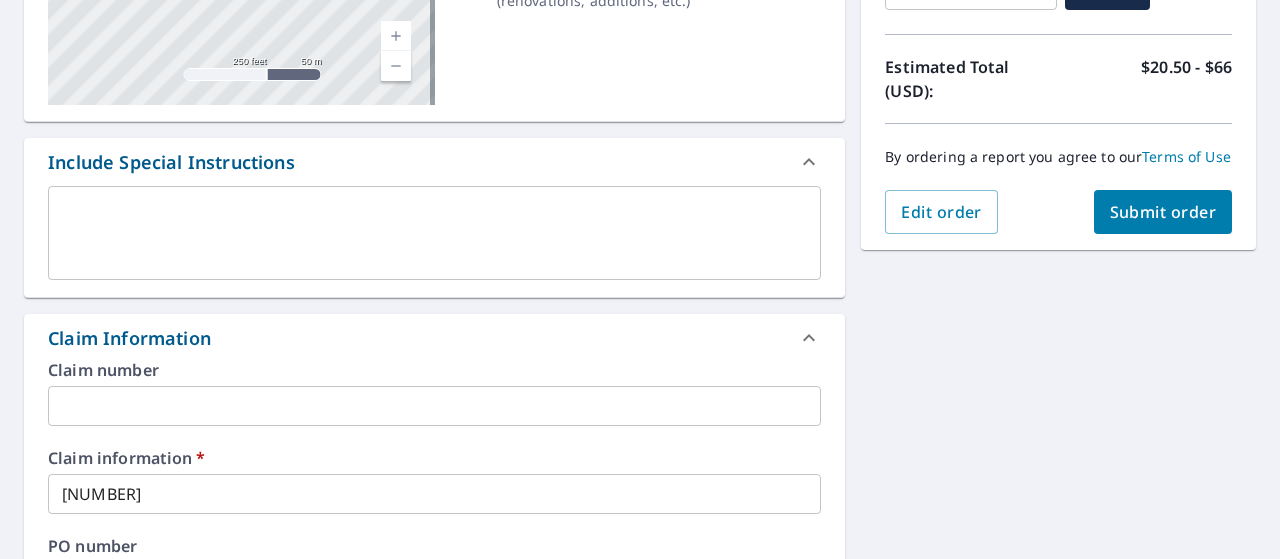 type on "[EMAIL]" 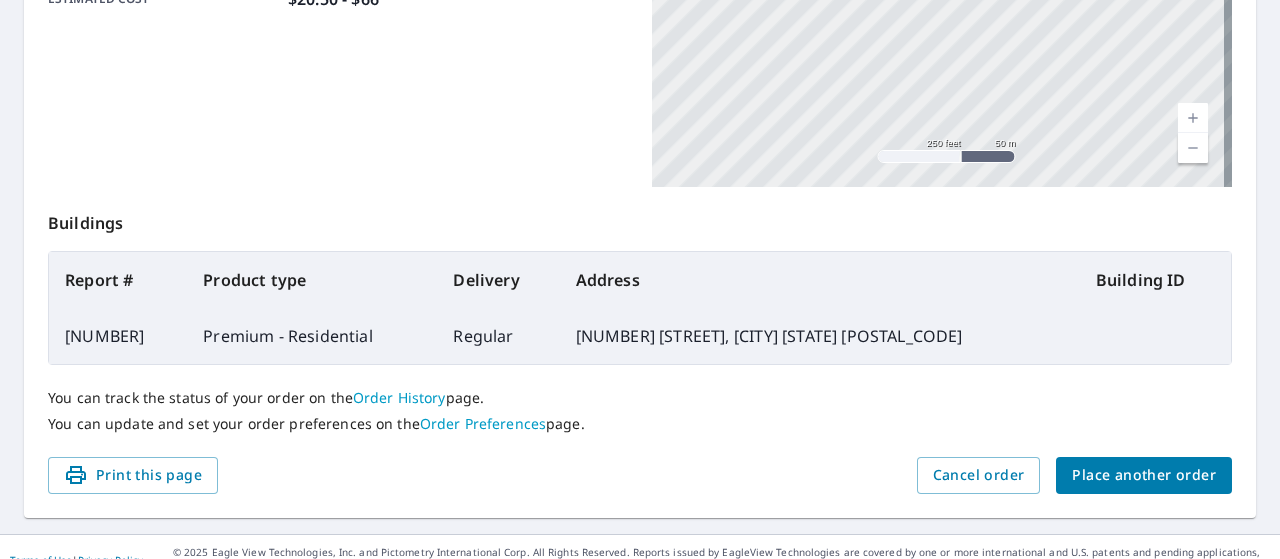 scroll, scrollTop: 616, scrollLeft: 0, axis: vertical 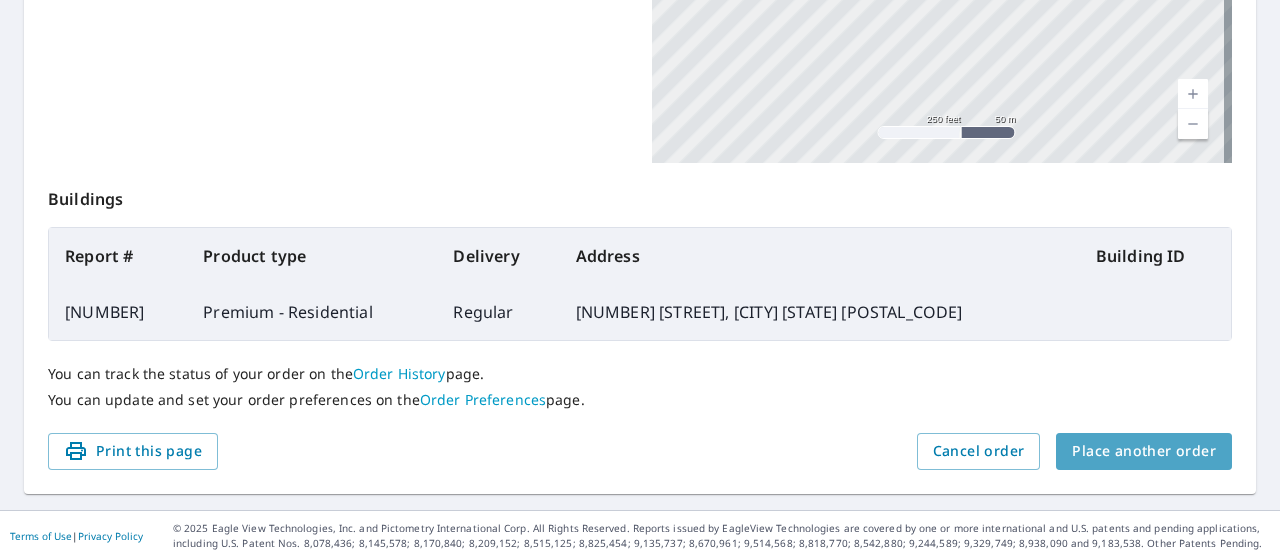 click on "Place another order" at bounding box center (1144, 451) 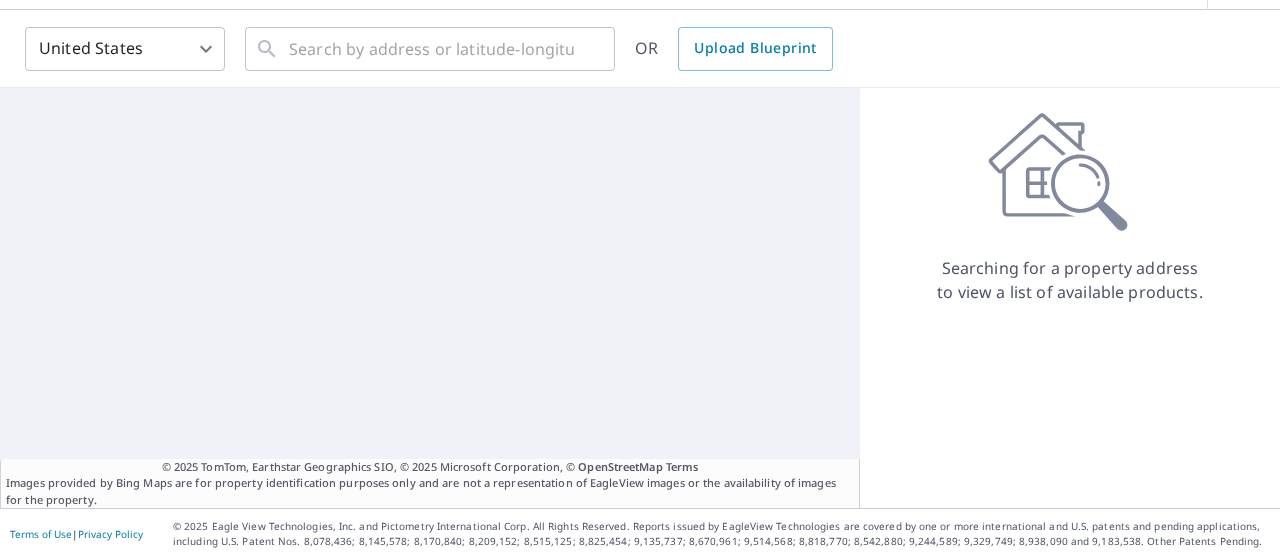 scroll, scrollTop: 62, scrollLeft: 0, axis: vertical 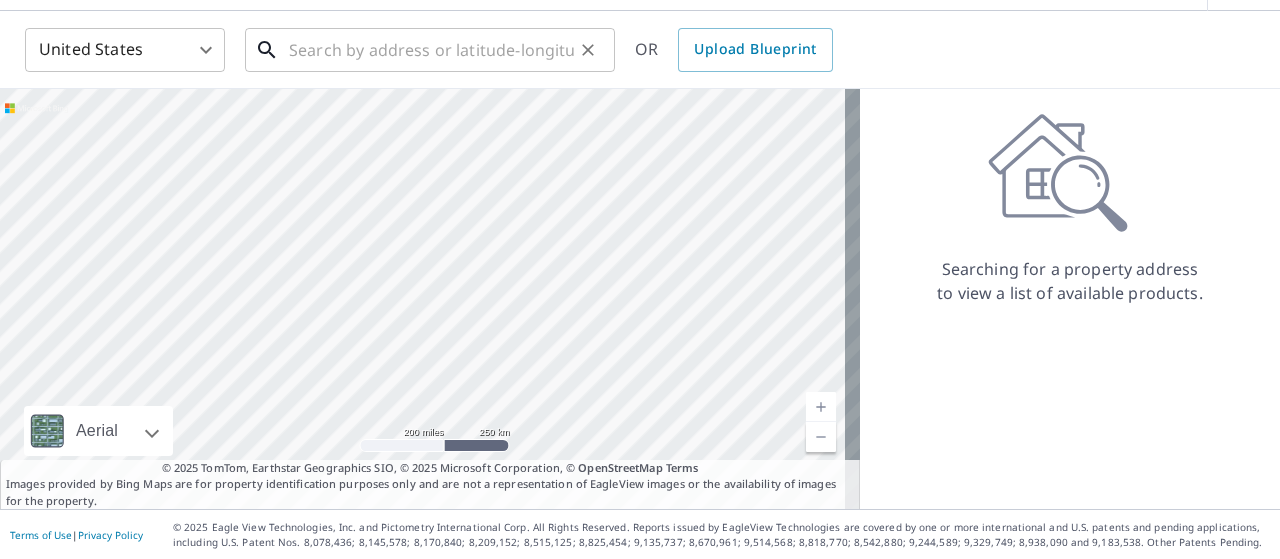click at bounding box center (431, 50) 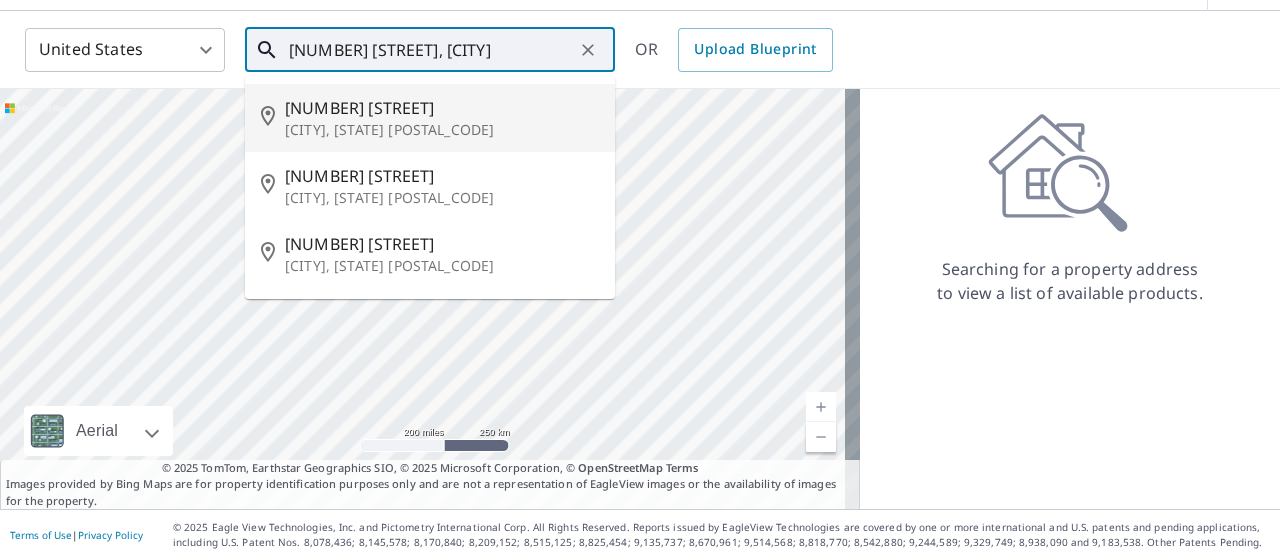 click on "[NUMBER] [STREET]" at bounding box center (442, 108) 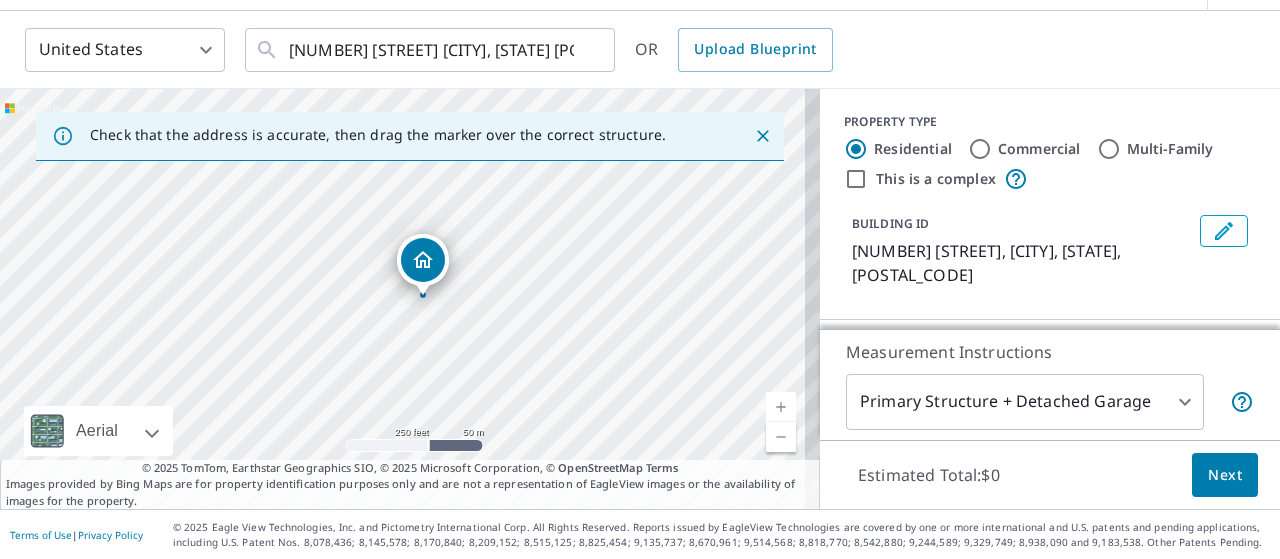 click at bounding box center [781, 407] 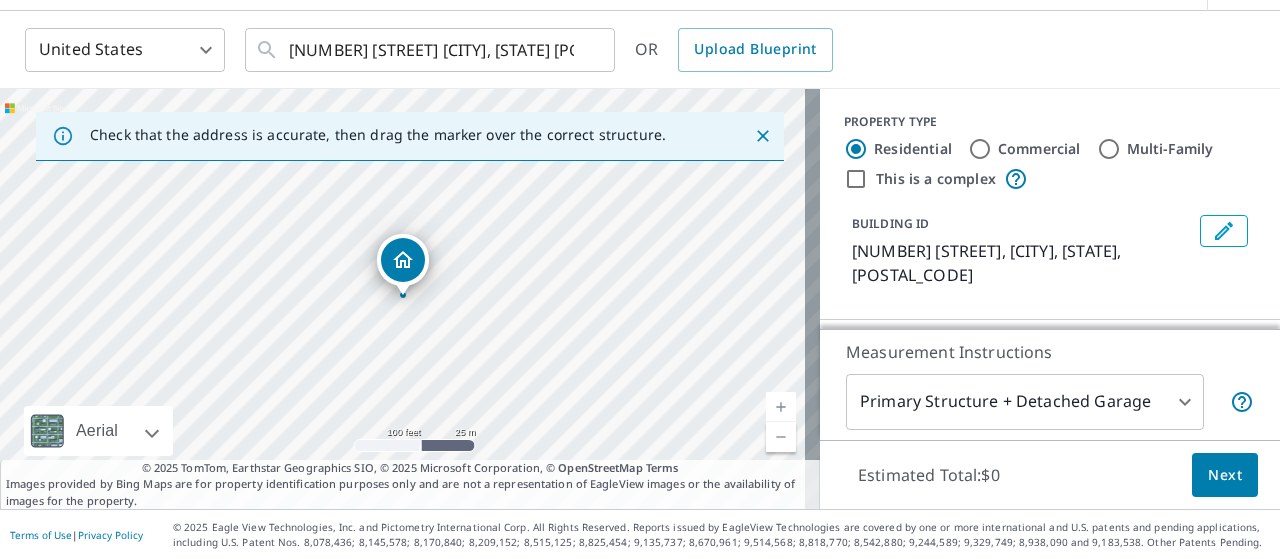click at bounding box center [781, 407] 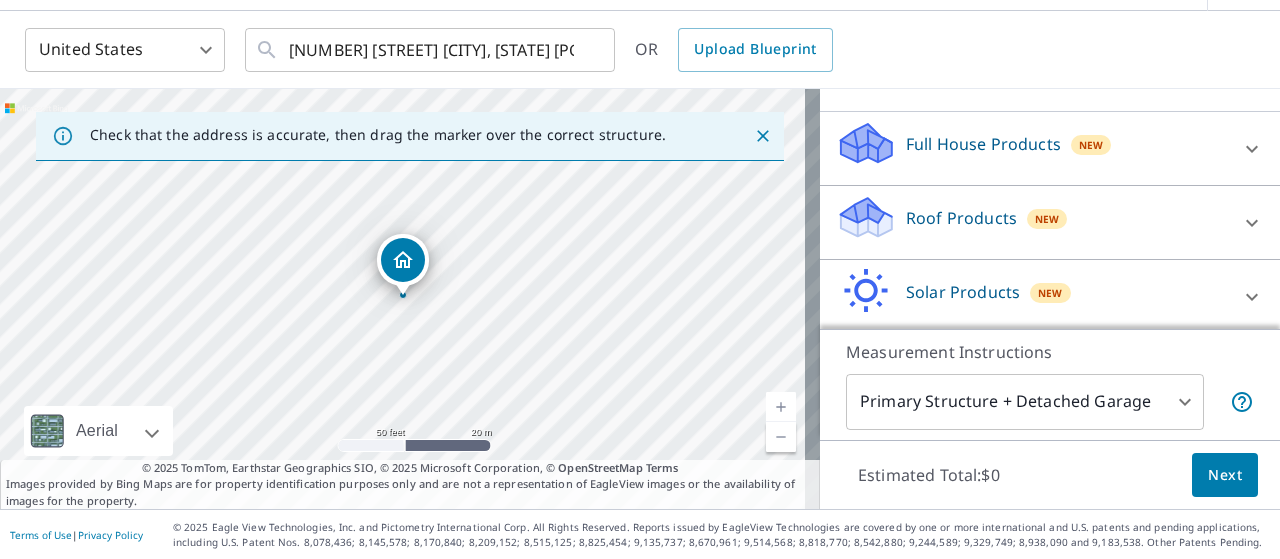 scroll, scrollTop: 206, scrollLeft: 0, axis: vertical 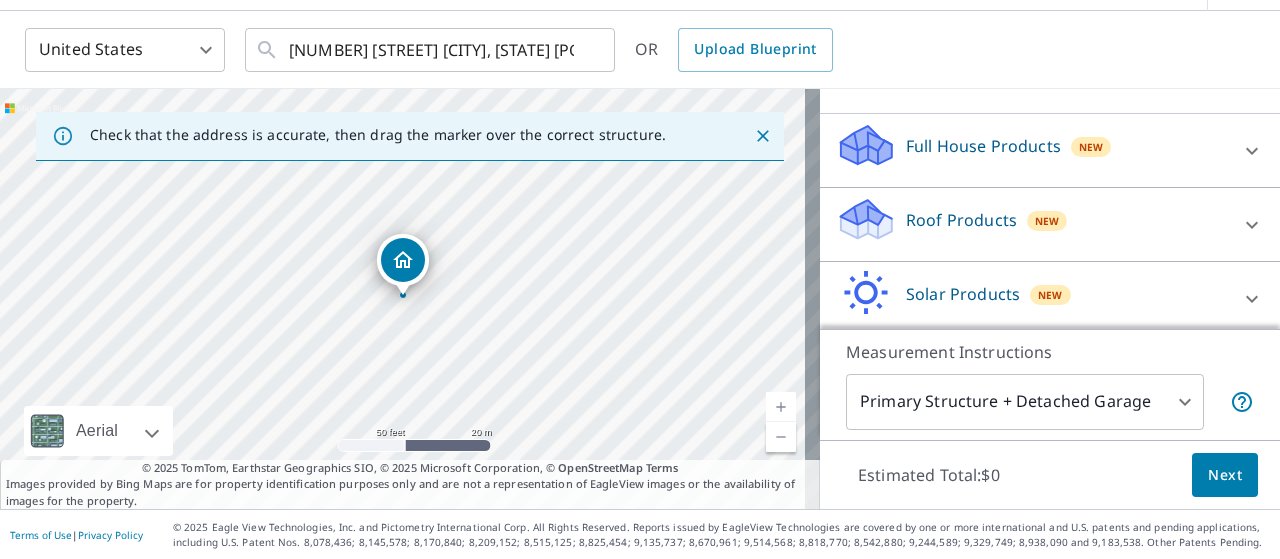 click at bounding box center (1252, 151) 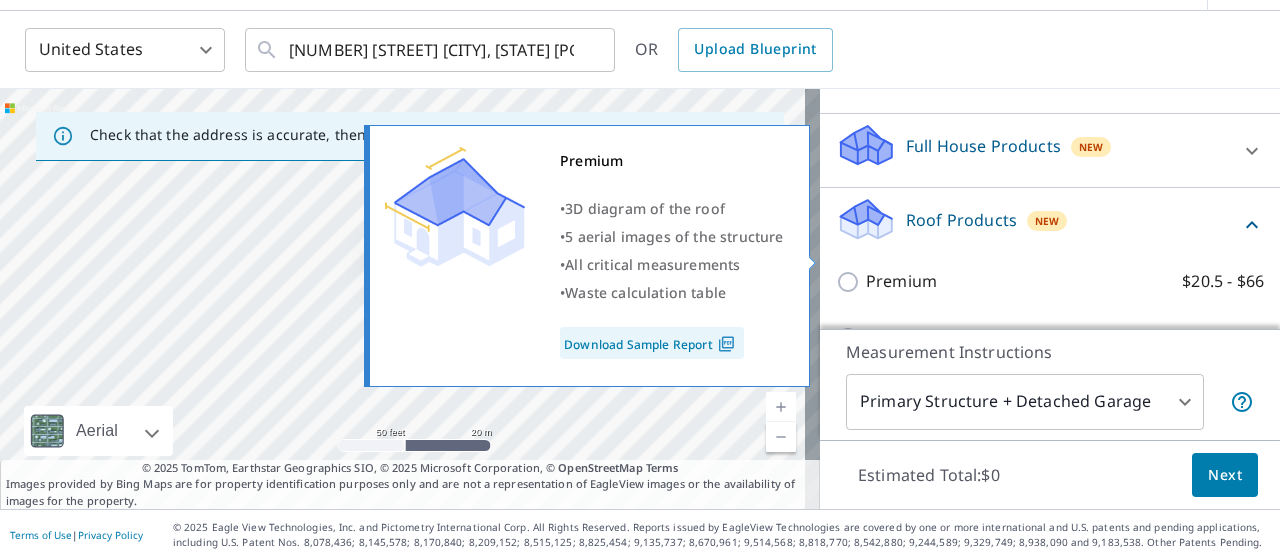 click on "Premium $20.5 - $66" at bounding box center (851, 282) 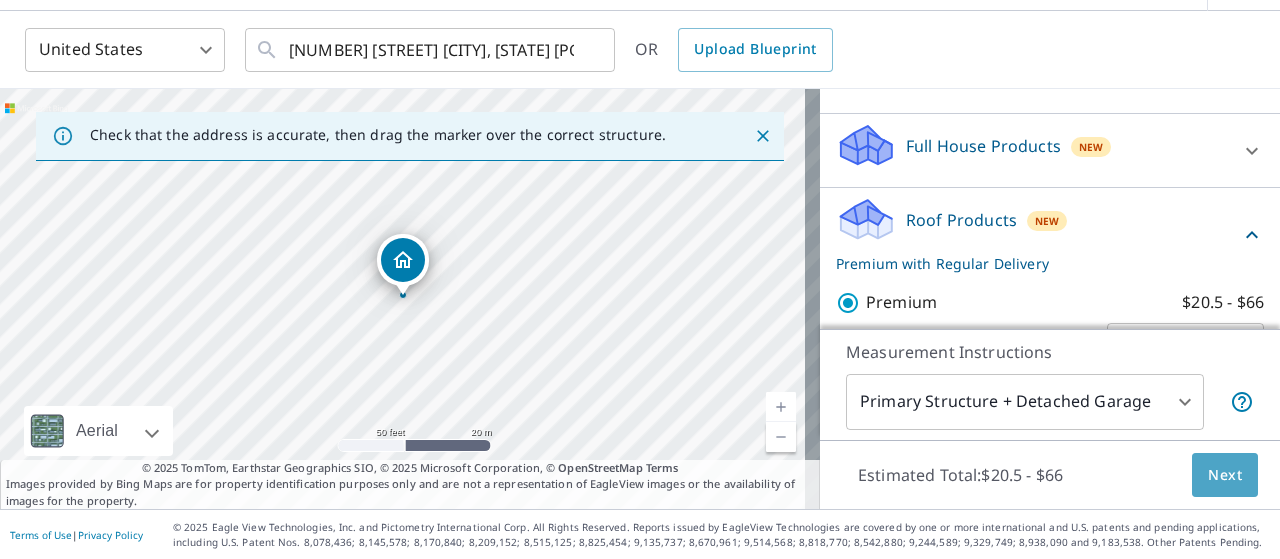 click on "Next" at bounding box center [1225, 475] 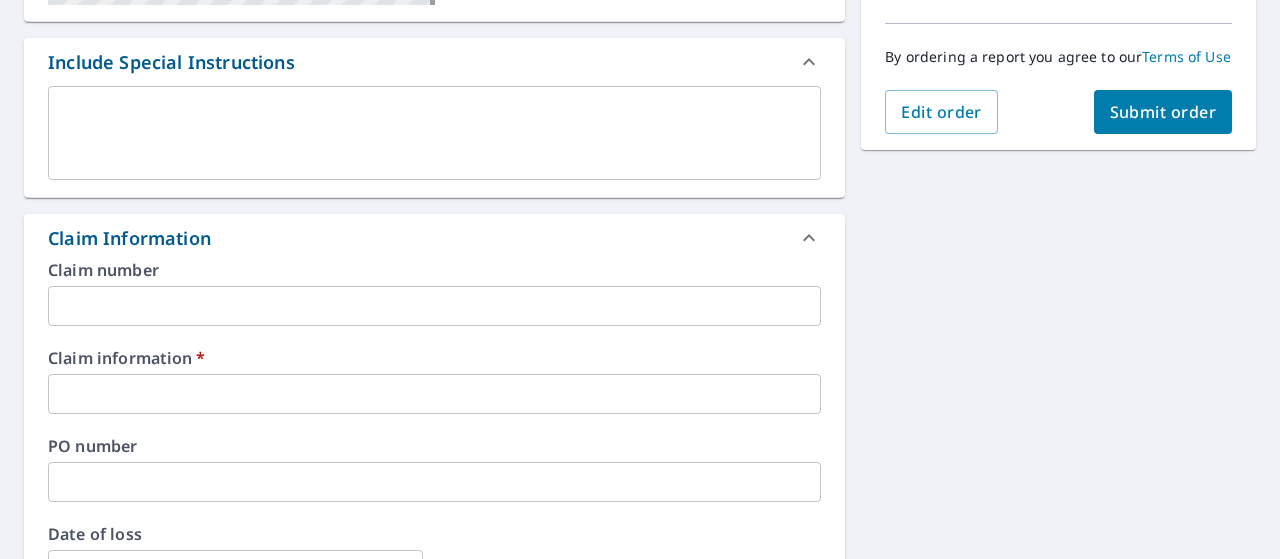 scroll, scrollTop: 522, scrollLeft: 0, axis: vertical 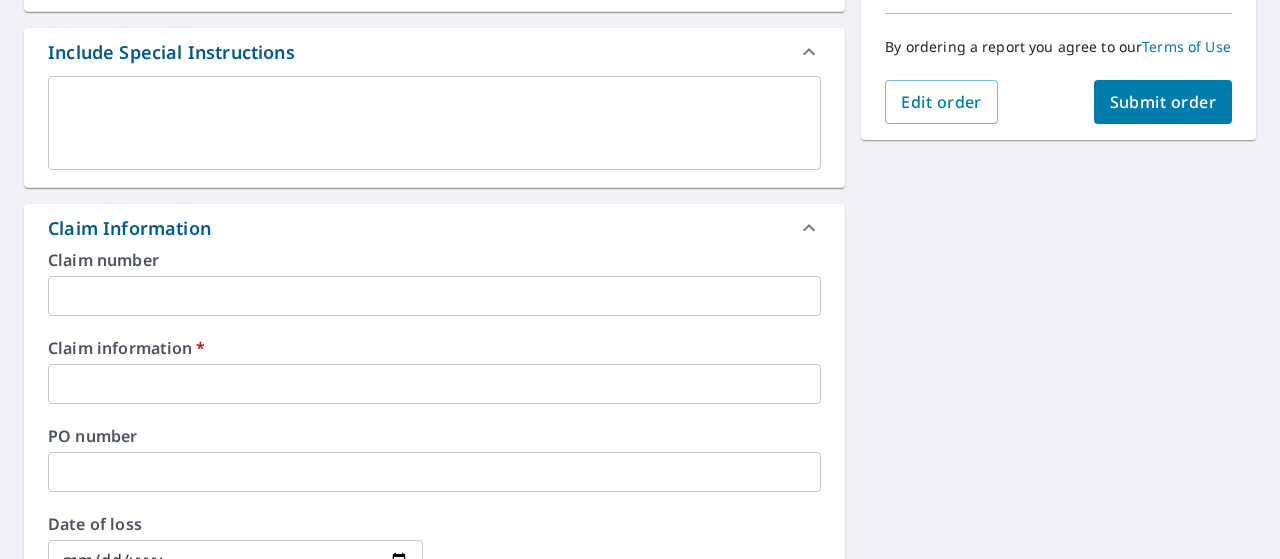 click at bounding box center (434, 384) 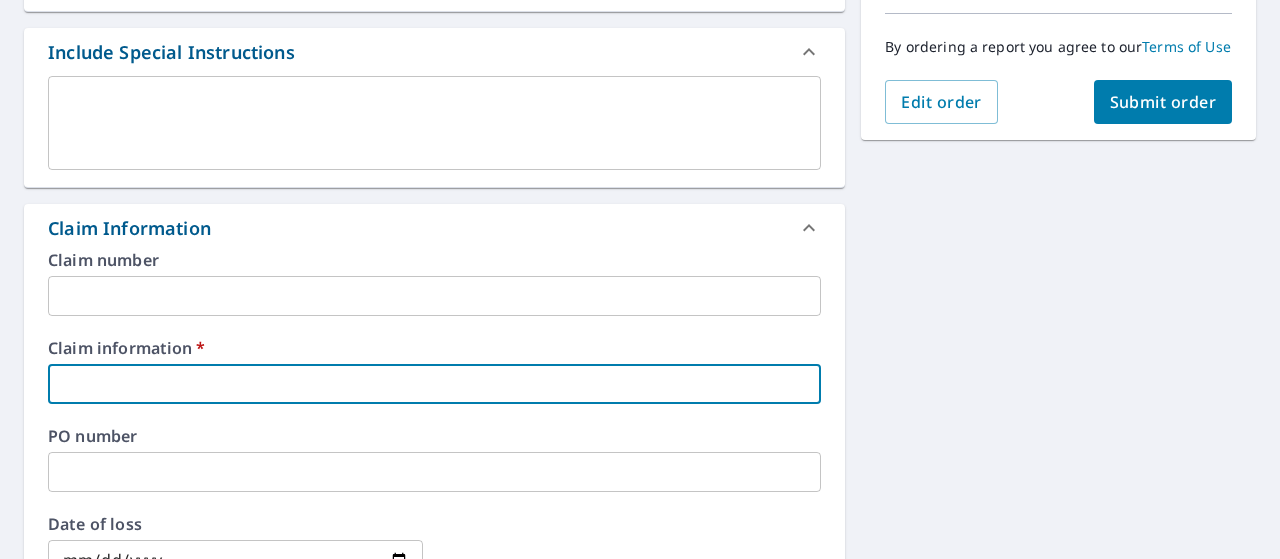 type on "[NUMBER]" 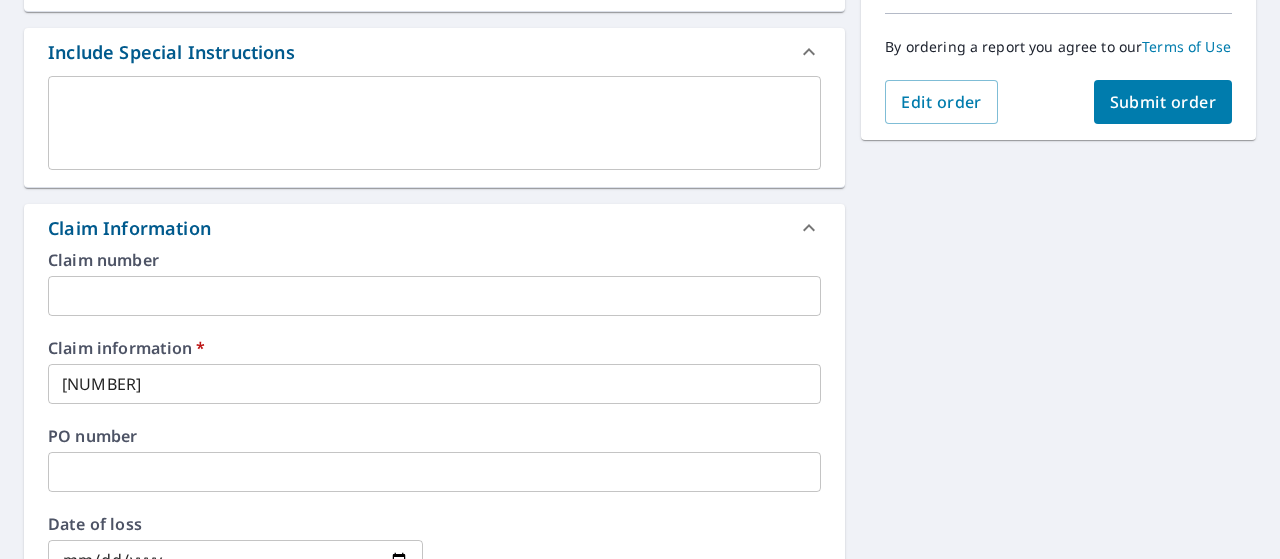 click on "[NUMBER] [STREET] [CITY], [STATE] [POSTAL_CODE] ... [CLAIM_NUMBER] ... [EMAIL_ADDRESS]" at bounding box center (640, 396) 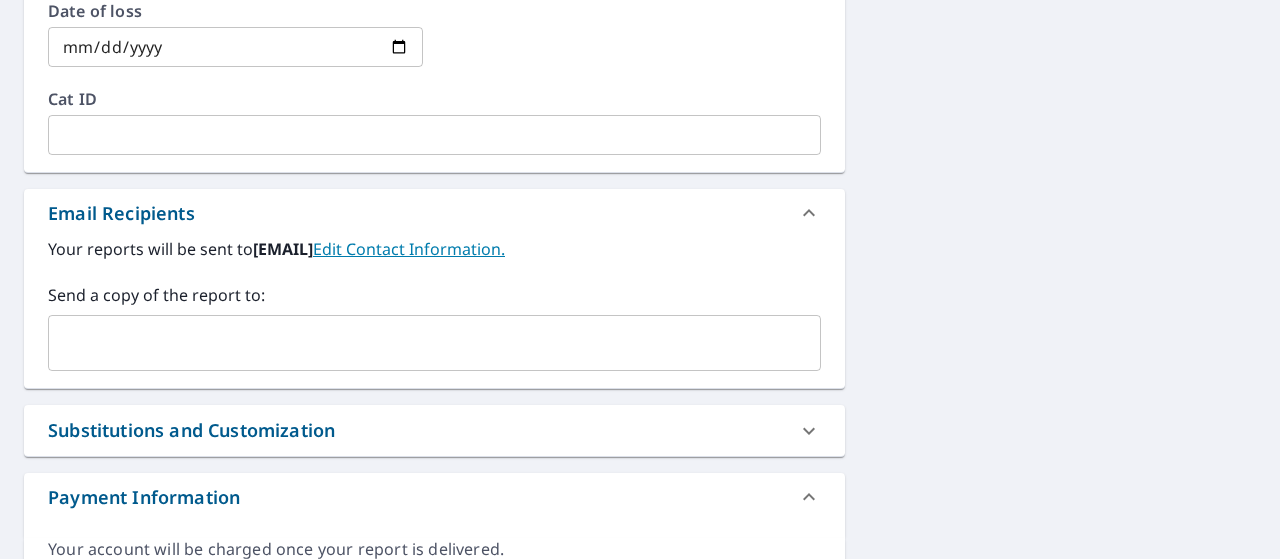 scroll, scrollTop: 1032, scrollLeft: 0, axis: vertical 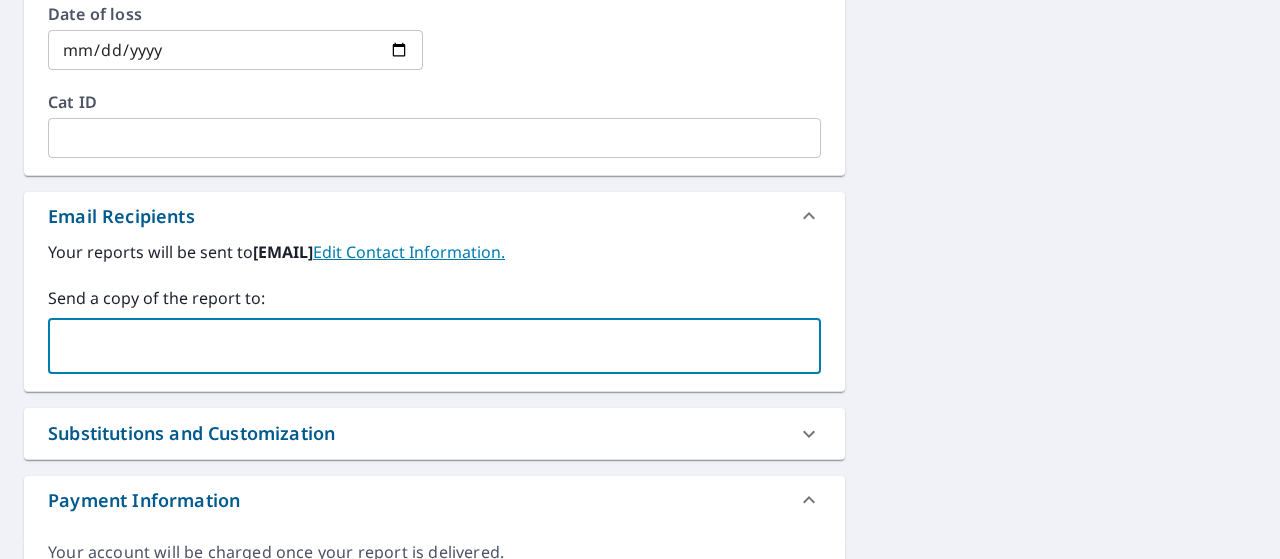 click at bounding box center (419, 346) 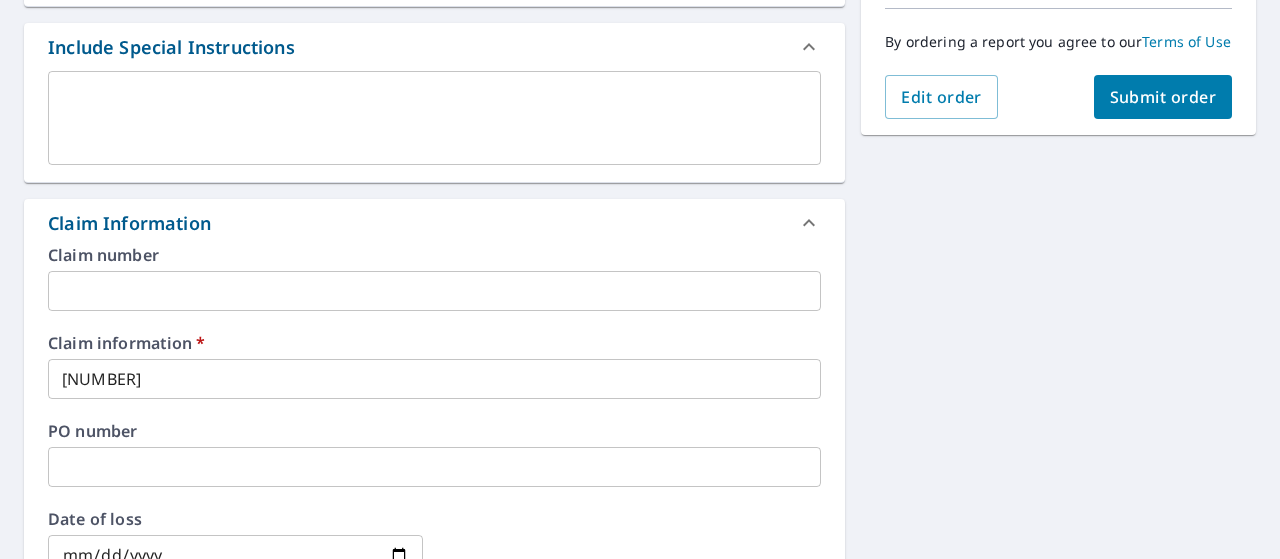 scroll, scrollTop: 170, scrollLeft: 0, axis: vertical 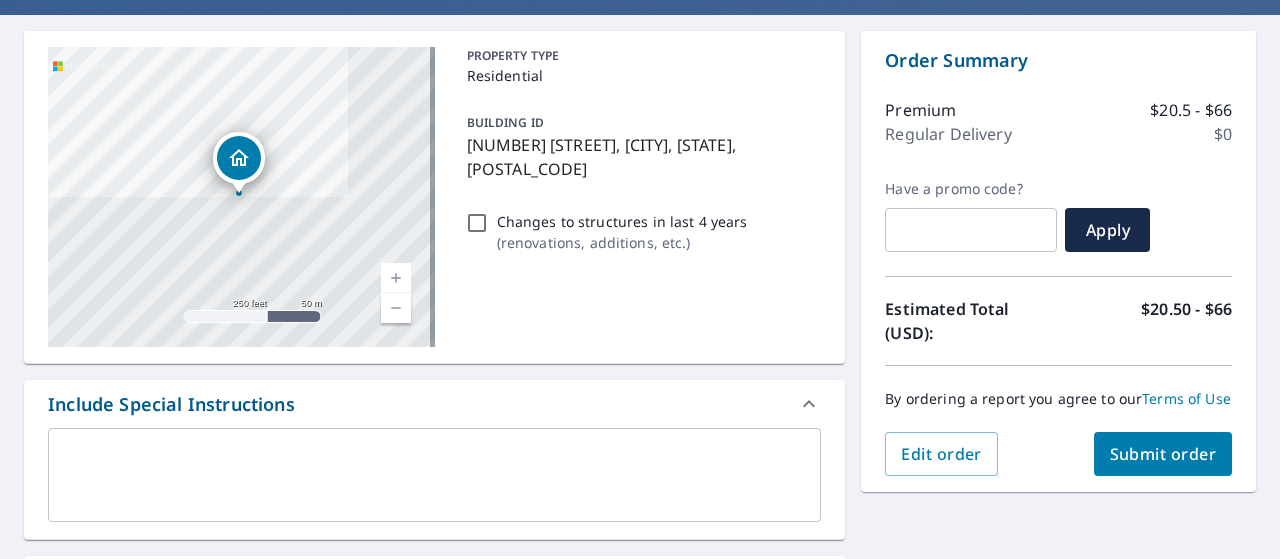 type on "[EMAIL]" 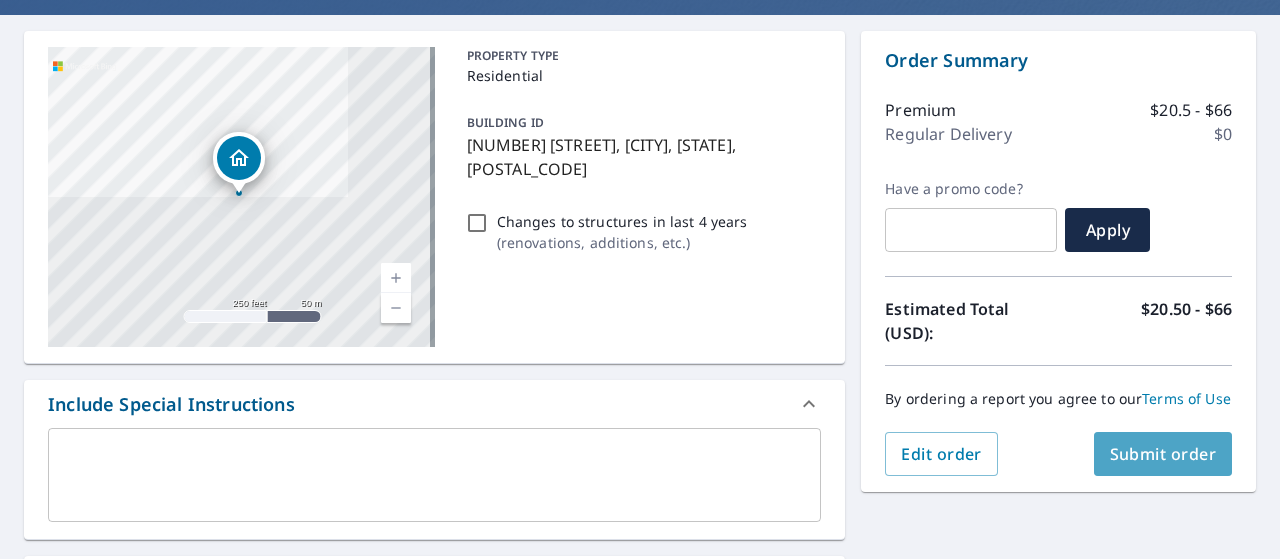 click on "Submit order" at bounding box center (1163, 454) 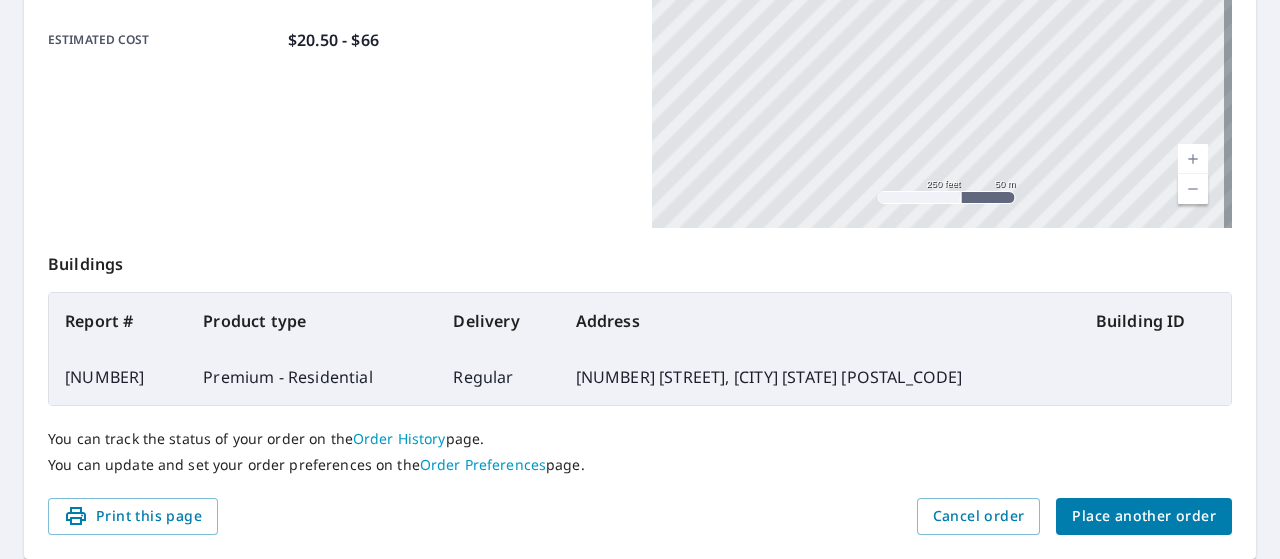 scroll, scrollTop: 554, scrollLeft: 0, axis: vertical 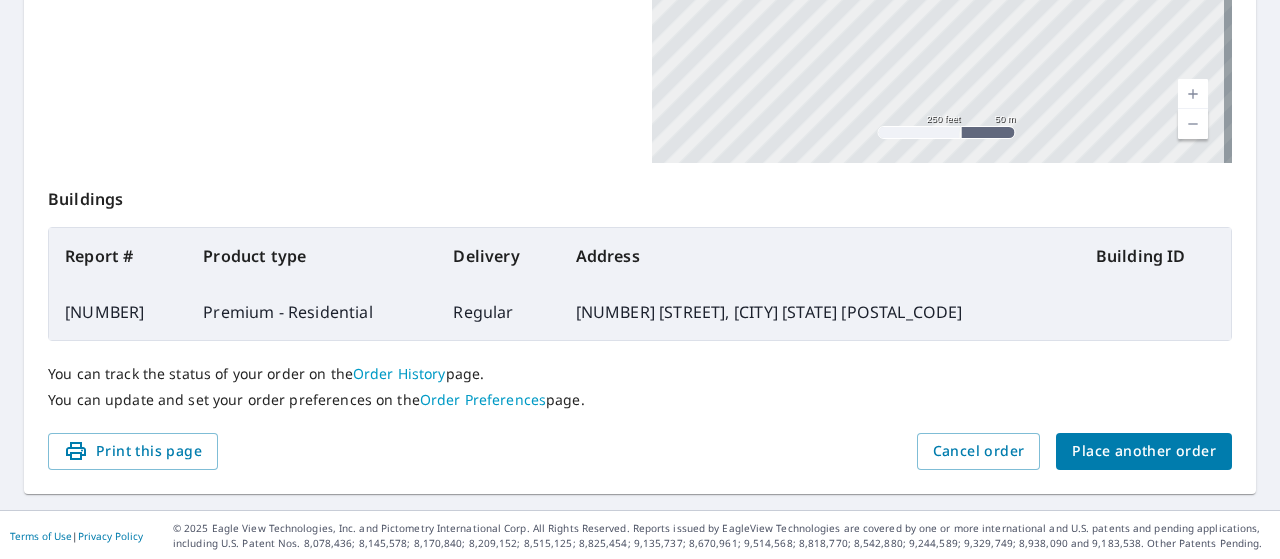 click on "Place another order" at bounding box center (1144, 451) 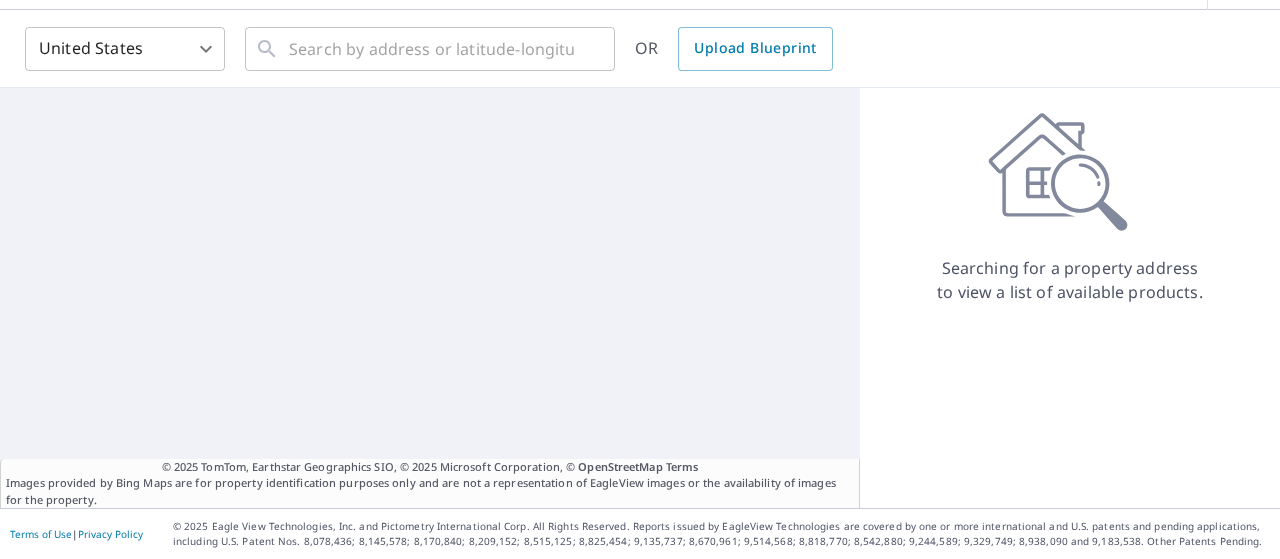 scroll, scrollTop: 62, scrollLeft: 0, axis: vertical 